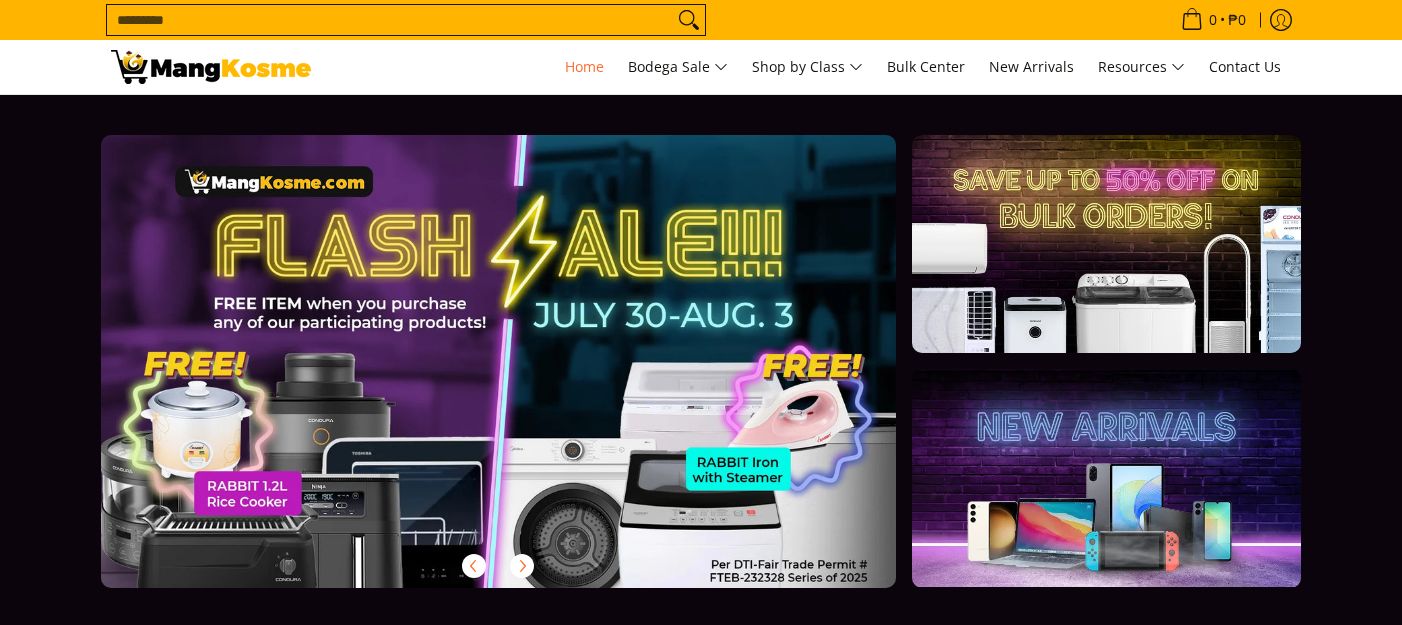 scroll, scrollTop: 0, scrollLeft: 0, axis: both 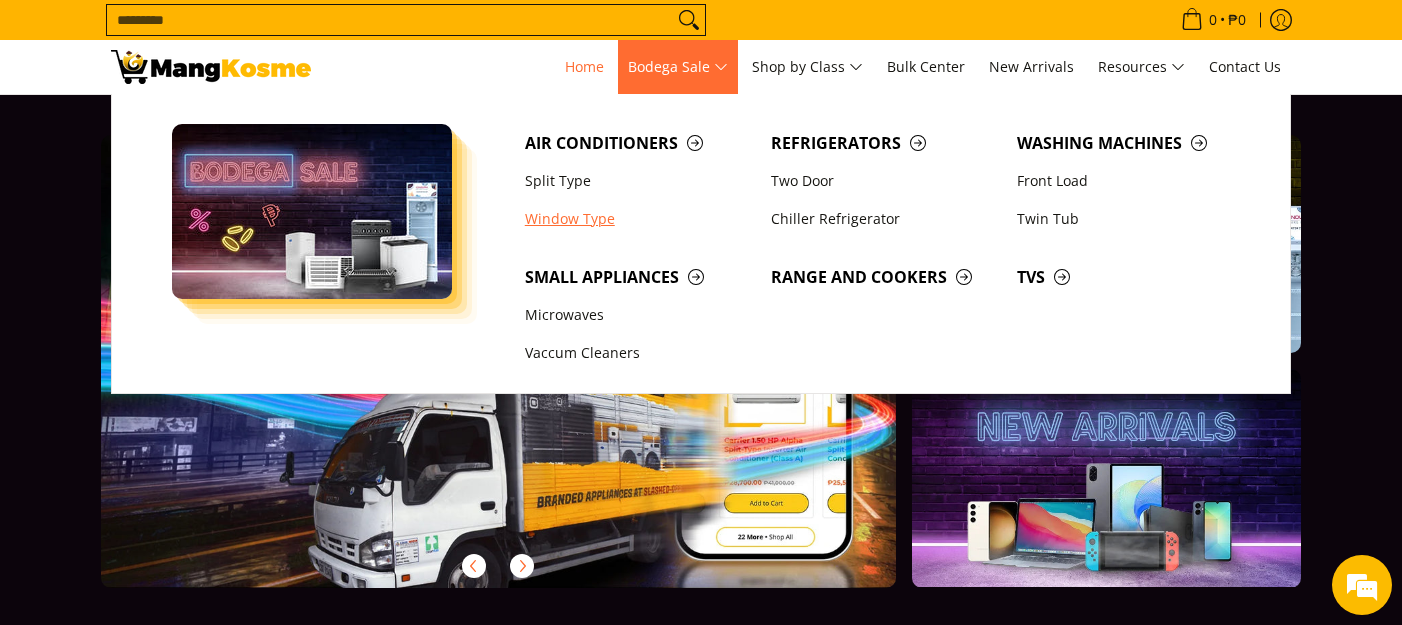 click on "Window Type" at bounding box center (638, 219) 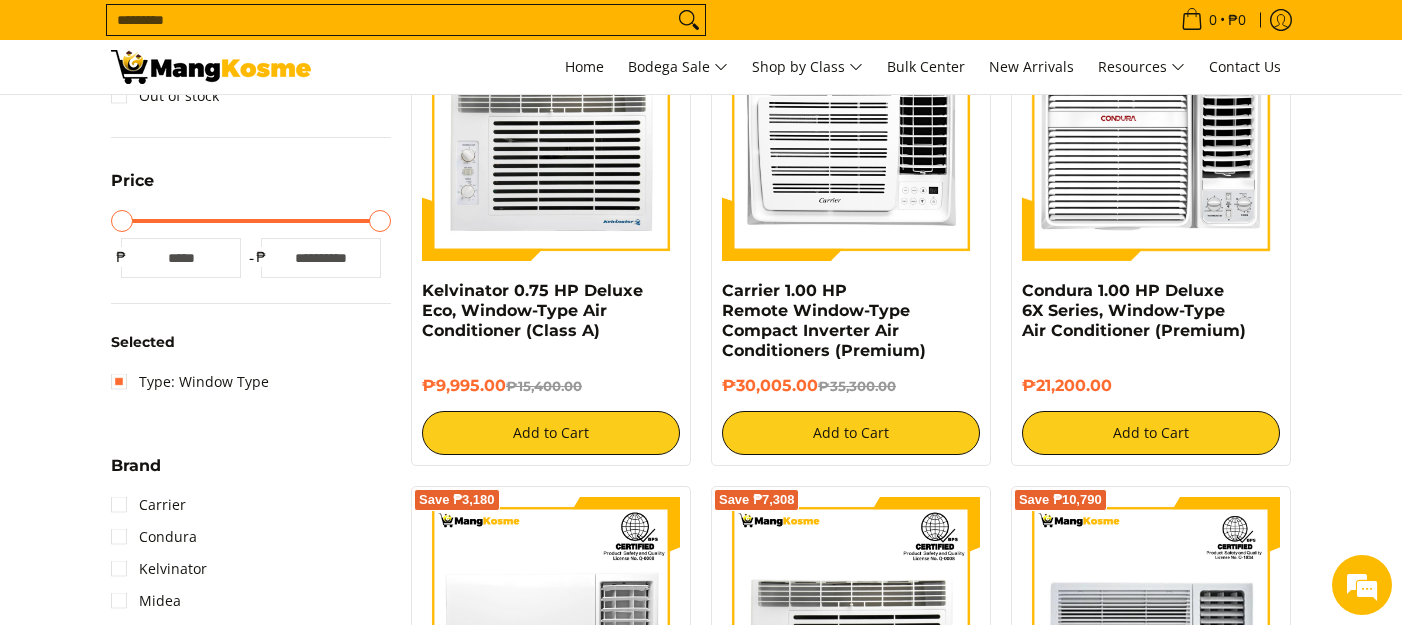 scroll, scrollTop: 0, scrollLeft: 0, axis: both 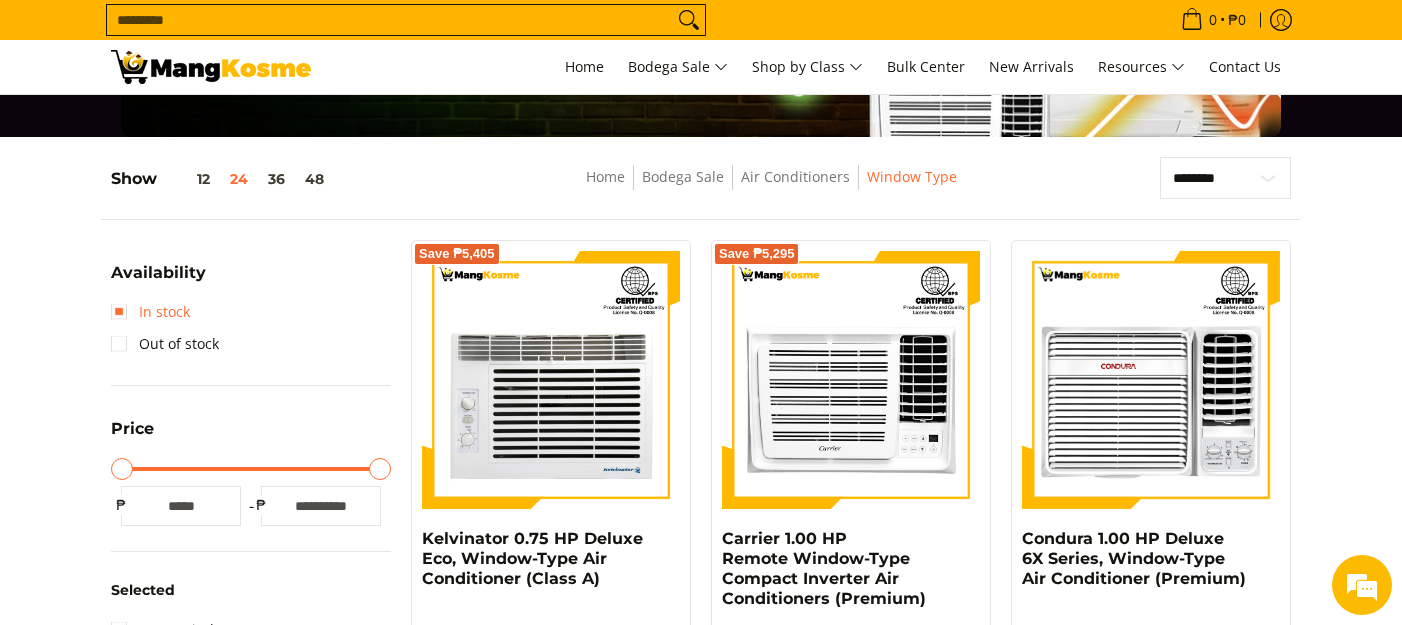 click on "In stock" at bounding box center (150, 312) 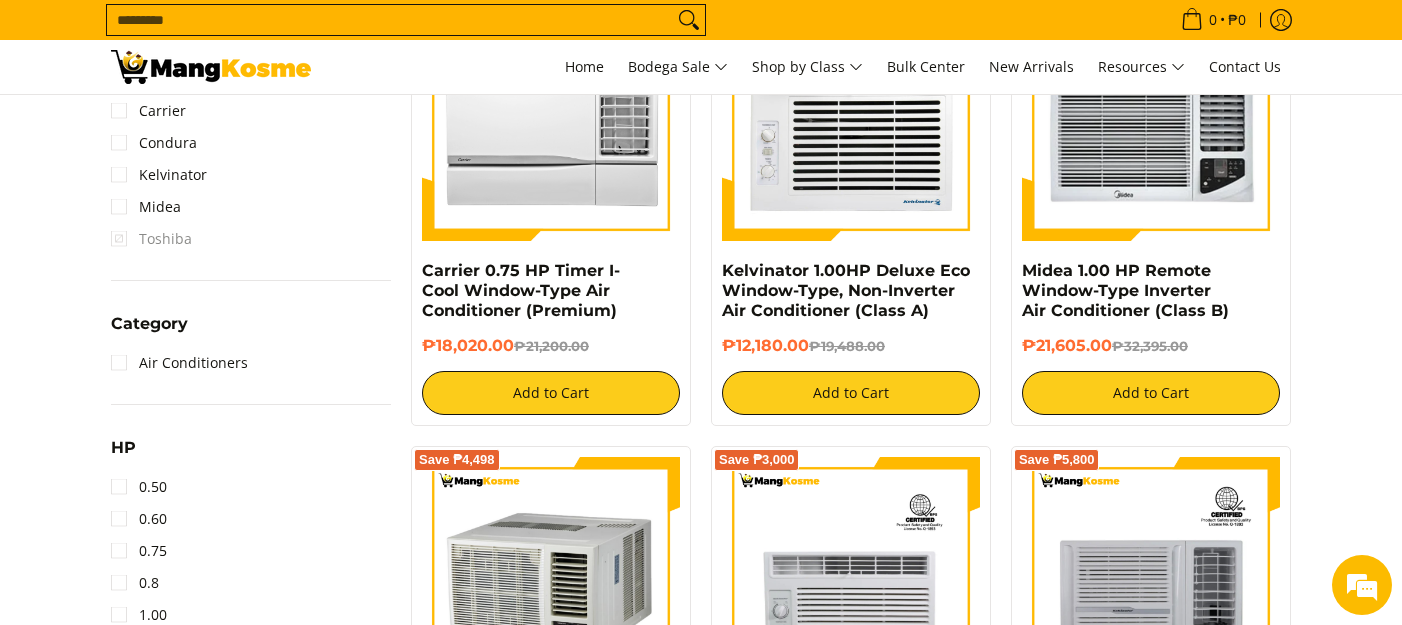scroll, scrollTop: 1162, scrollLeft: 0, axis: vertical 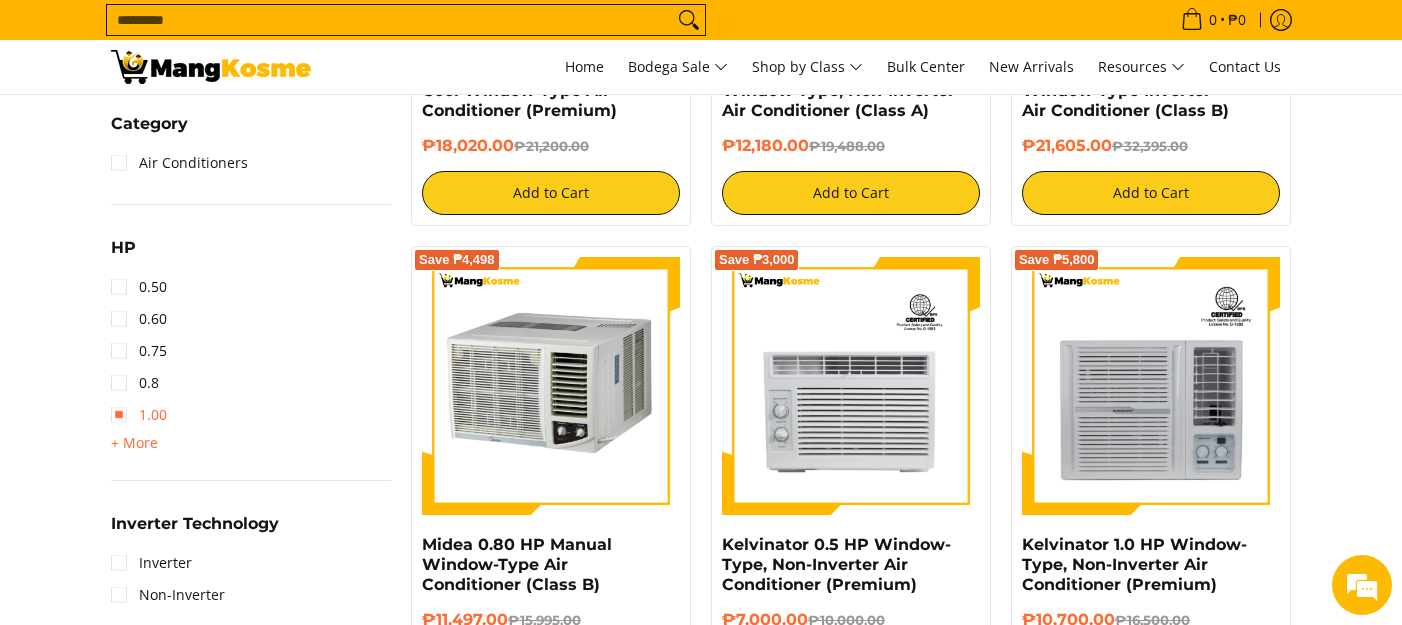 click on "1.00" at bounding box center (139, 415) 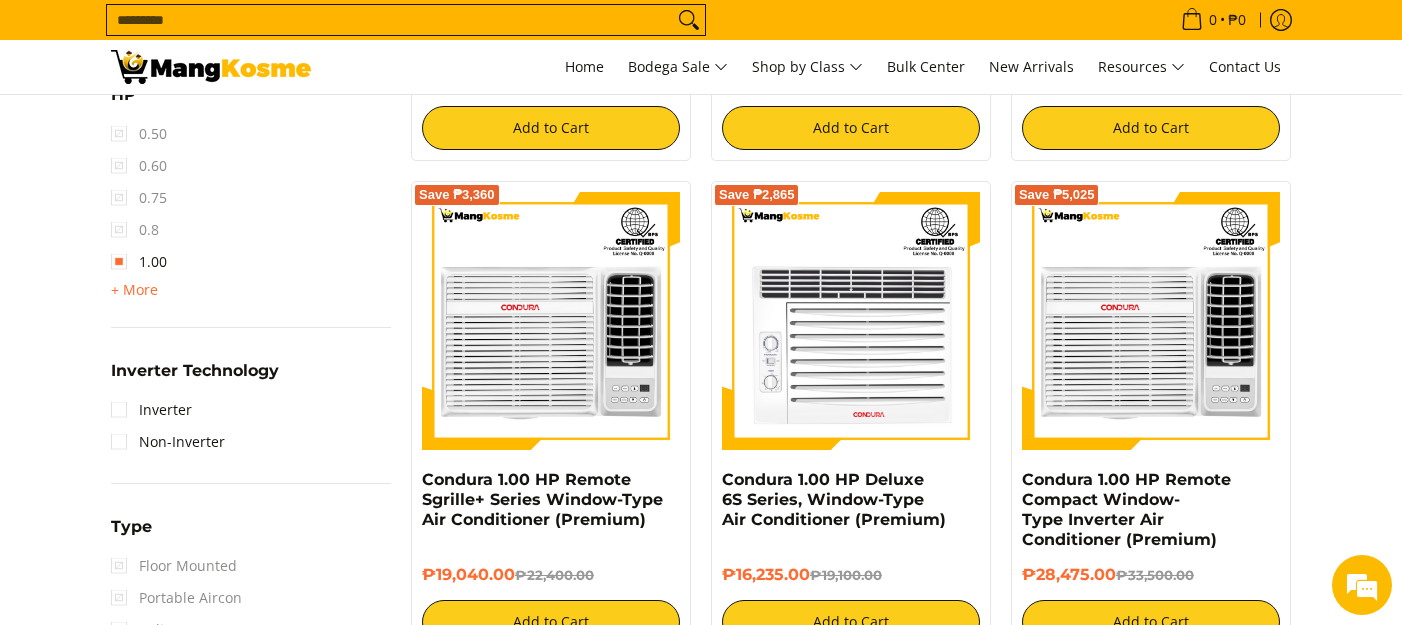 scroll, scrollTop: 1330, scrollLeft: 0, axis: vertical 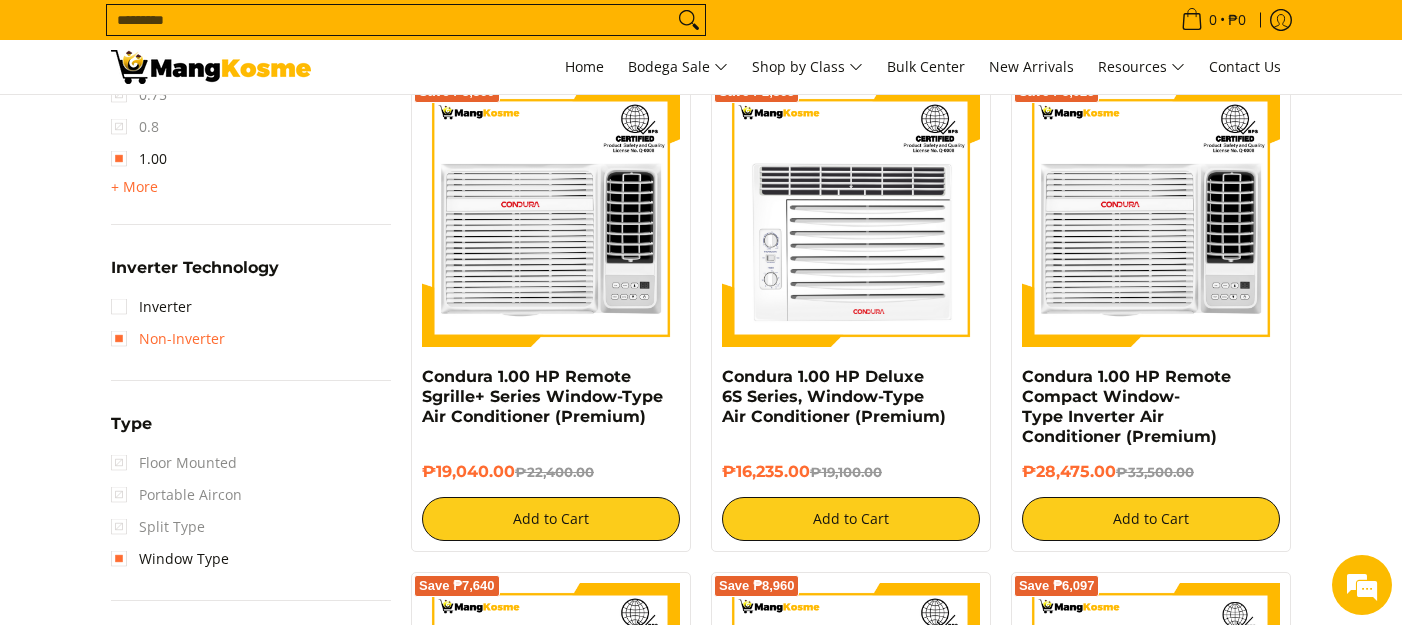 click on "Non-Inverter" at bounding box center (168, 339) 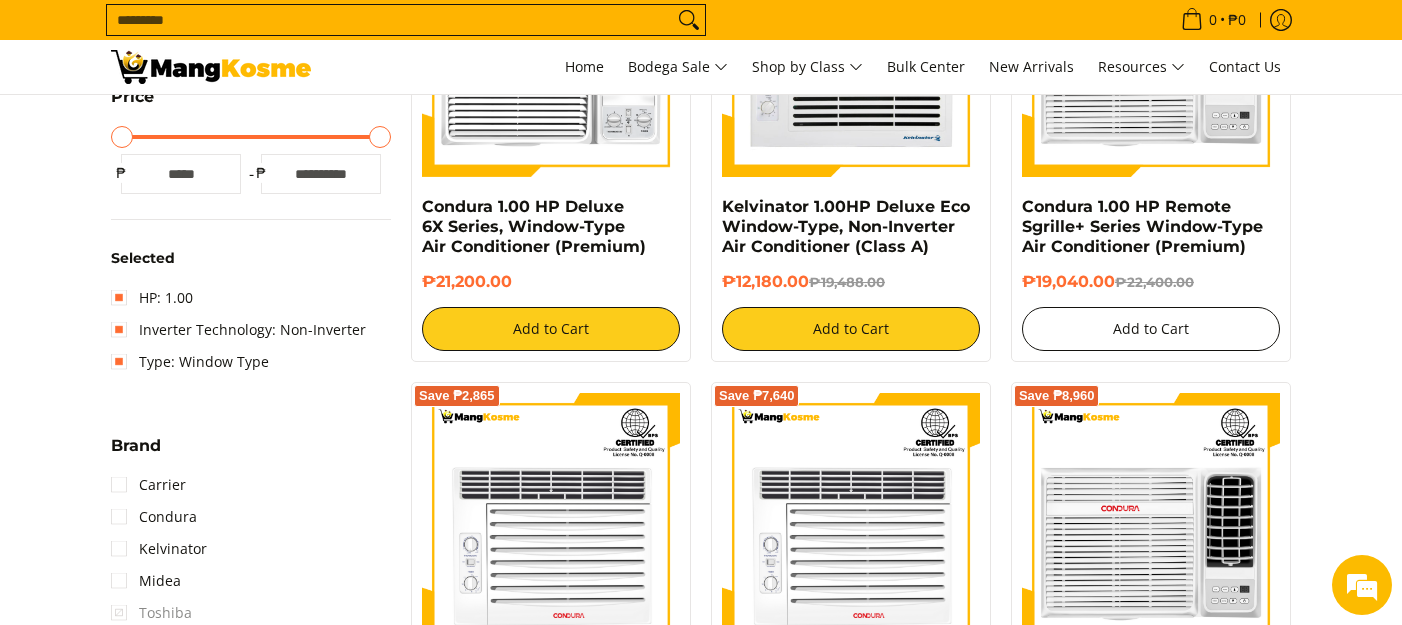 scroll, scrollTop: 567, scrollLeft: 0, axis: vertical 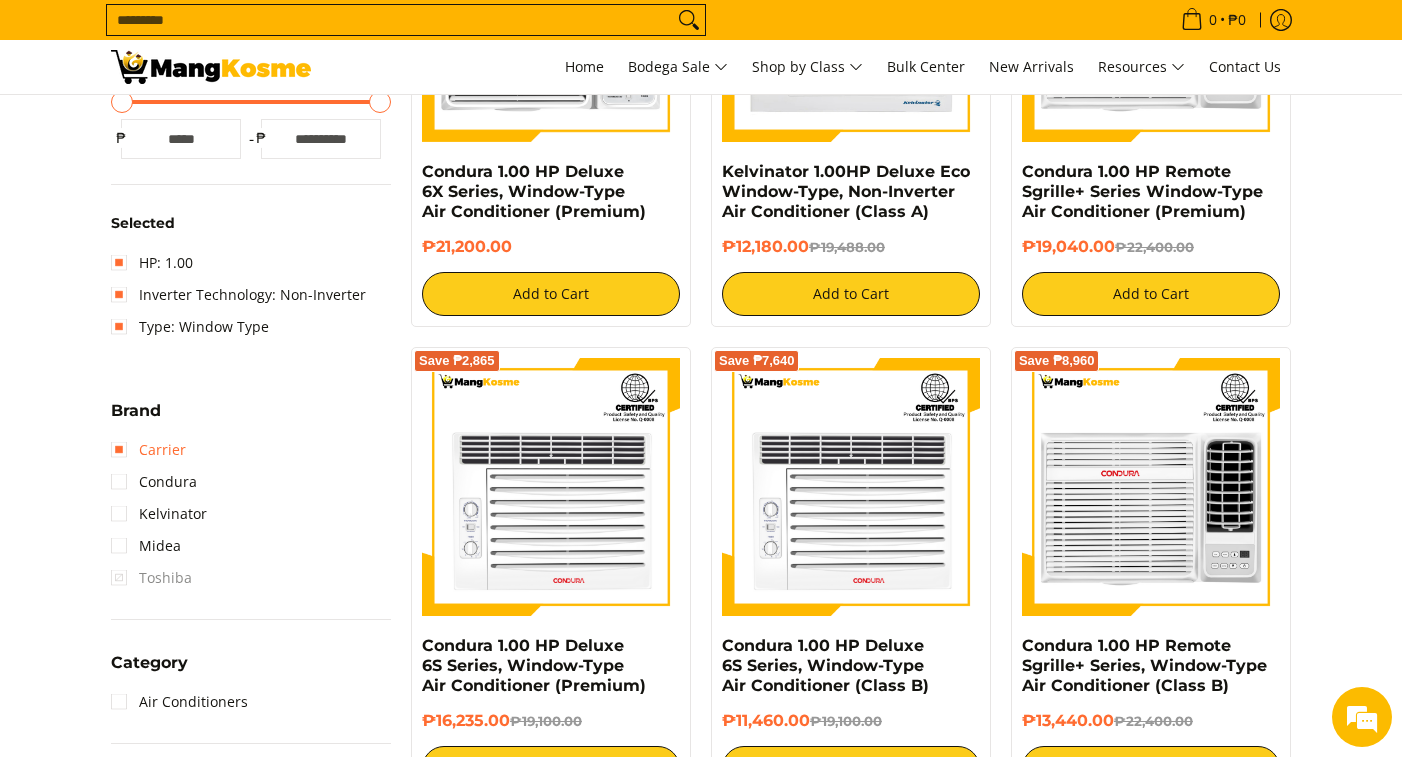 click on "Carrier" at bounding box center (148, 450) 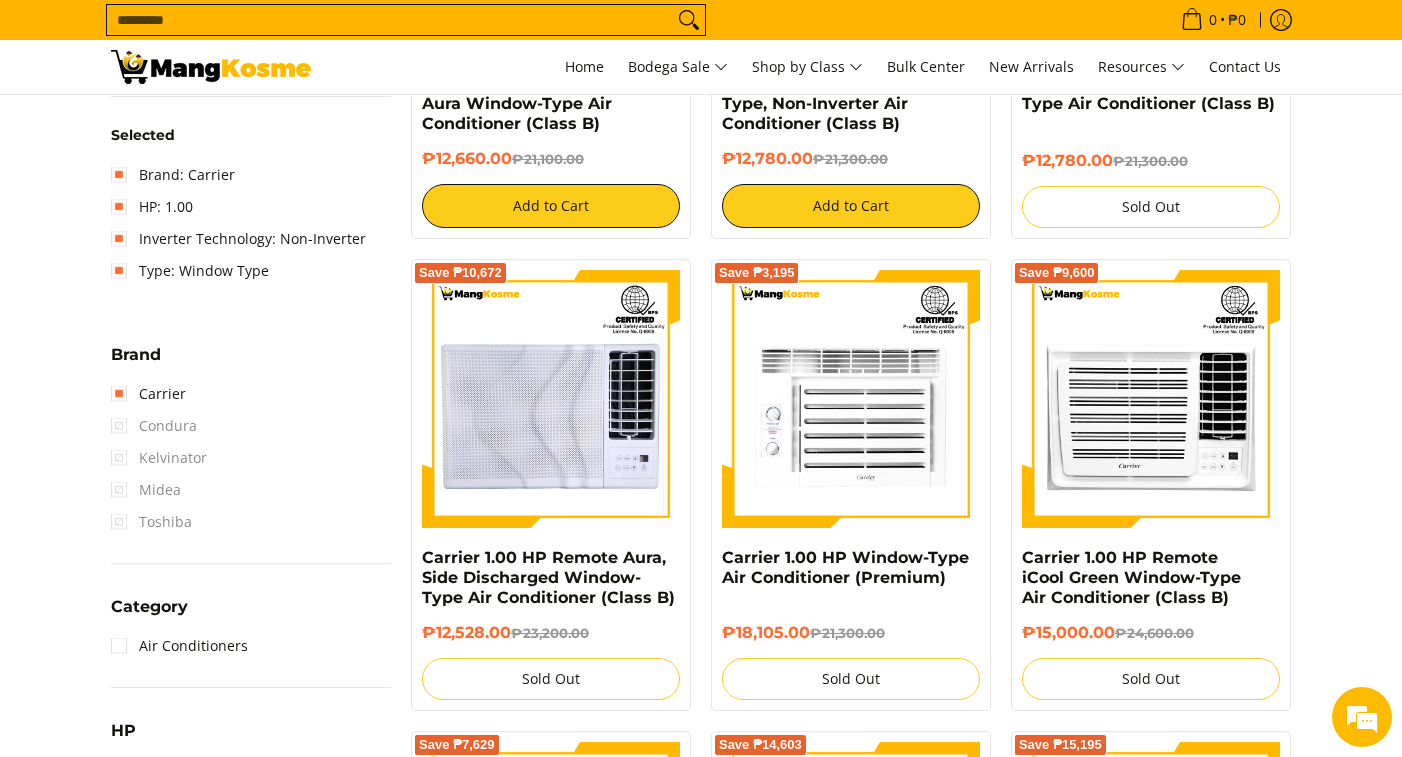 scroll, scrollTop: 262, scrollLeft: 0, axis: vertical 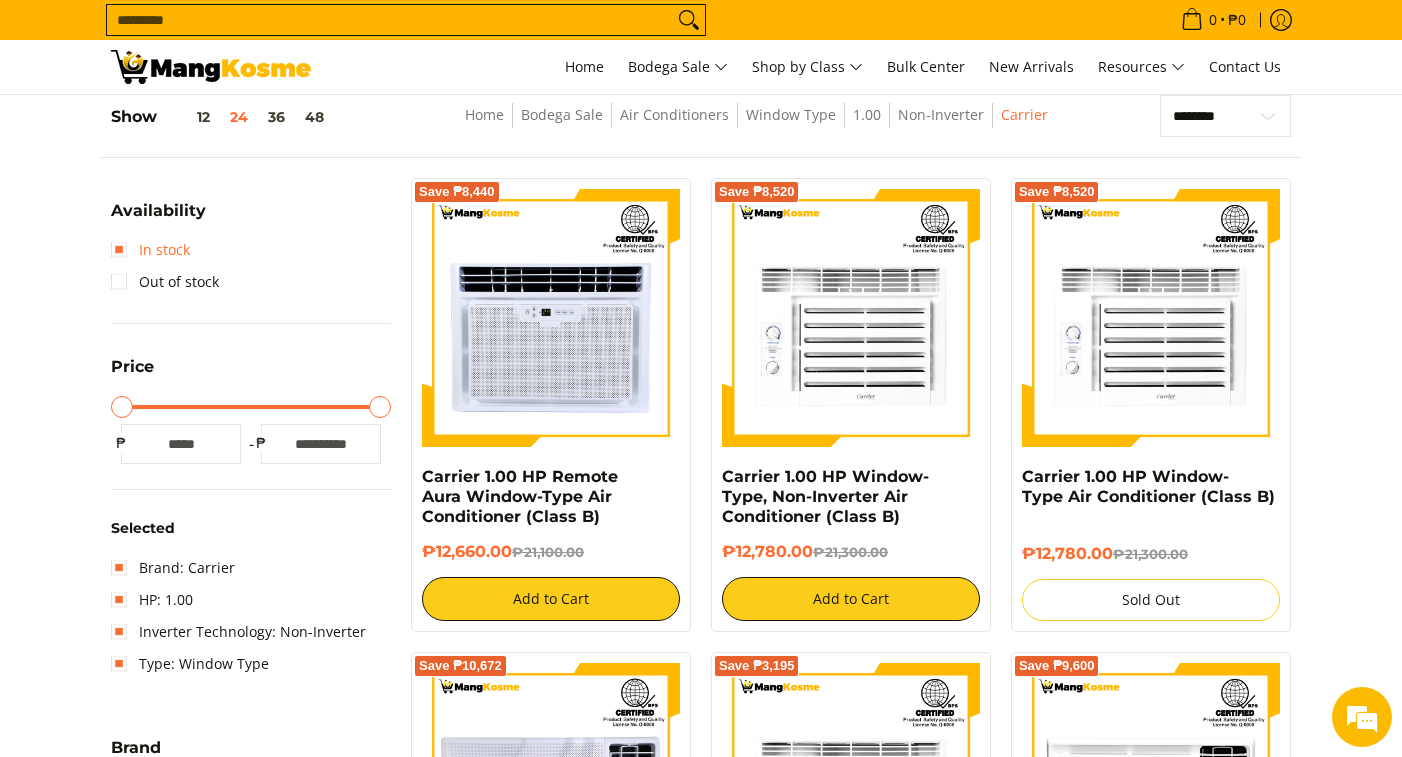 click on "In stock" at bounding box center [150, 250] 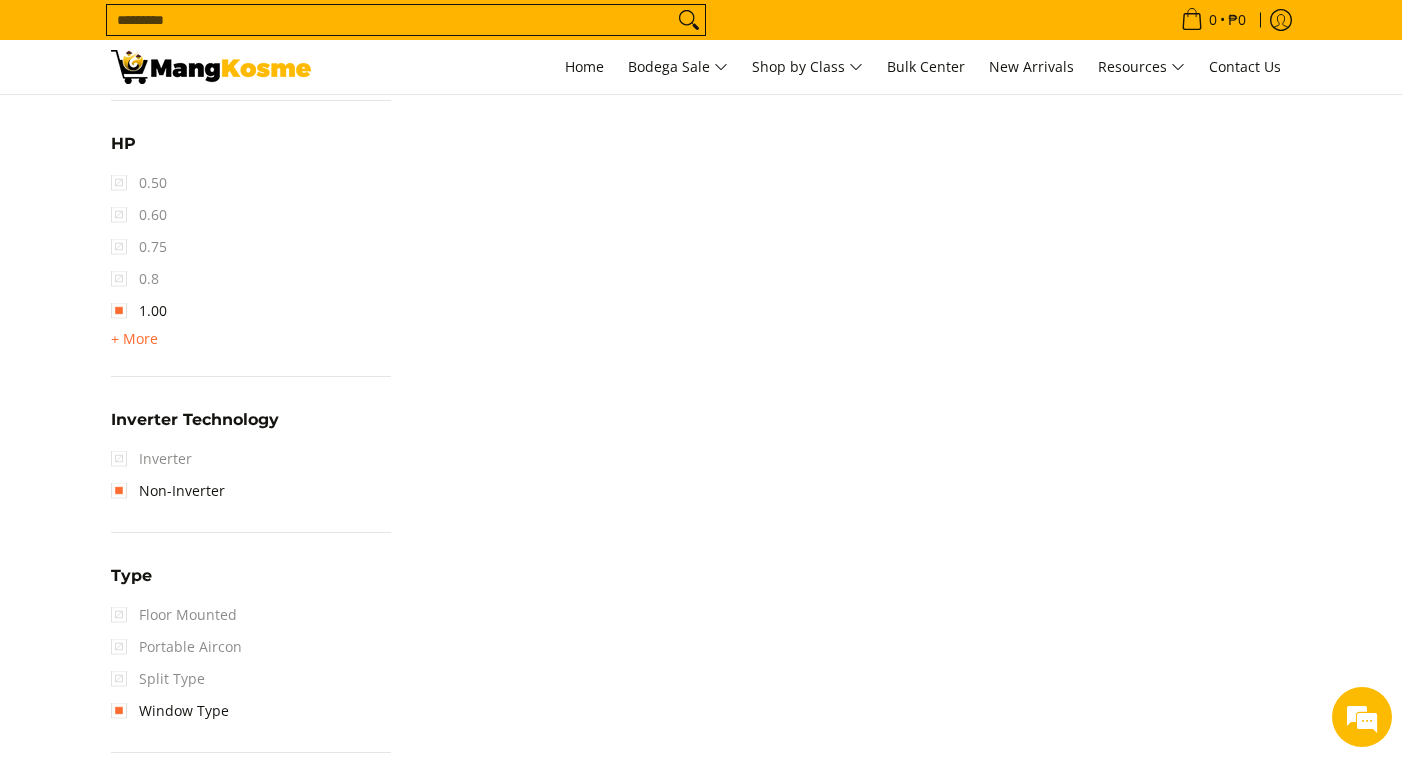 scroll, scrollTop: 1662, scrollLeft: 0, axis: vertical 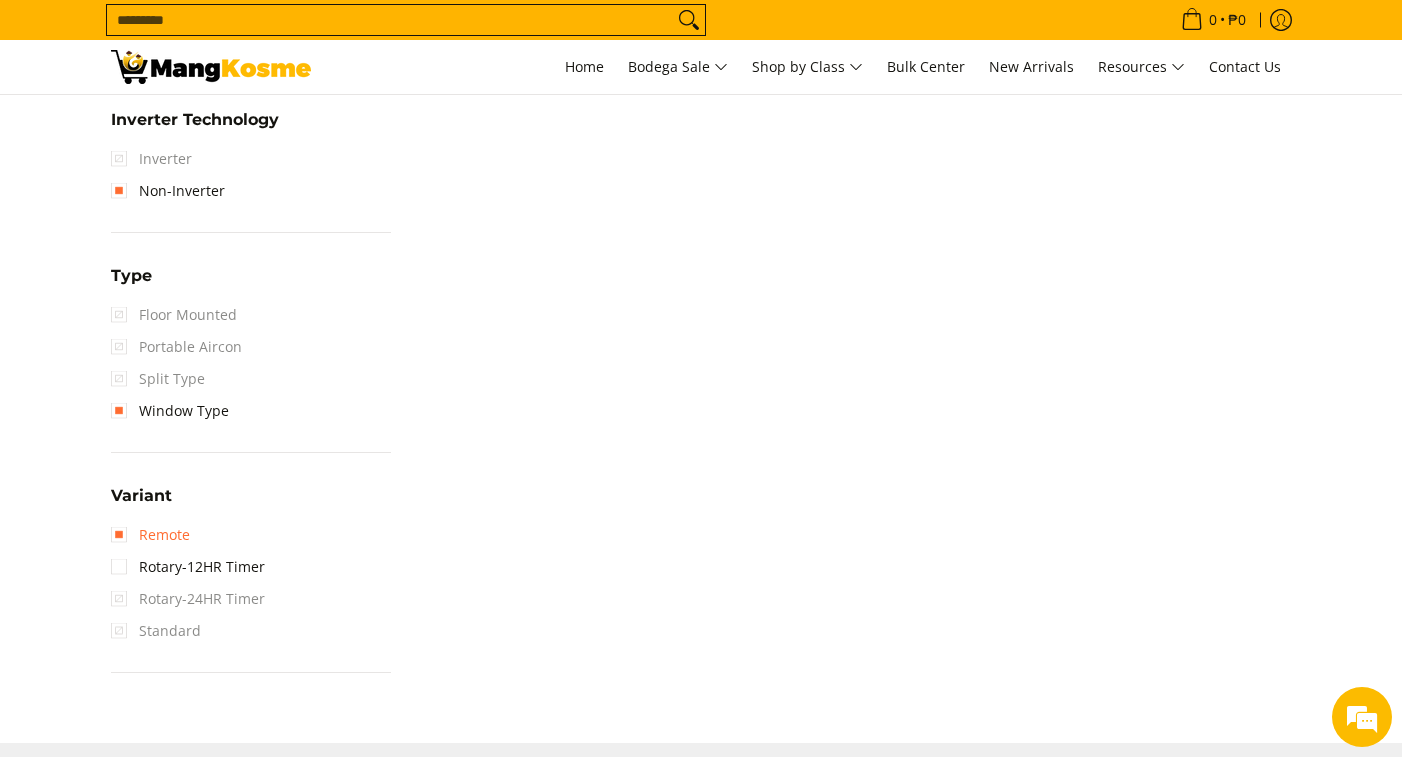 click on "Remote" at bounding box center (150, 535) 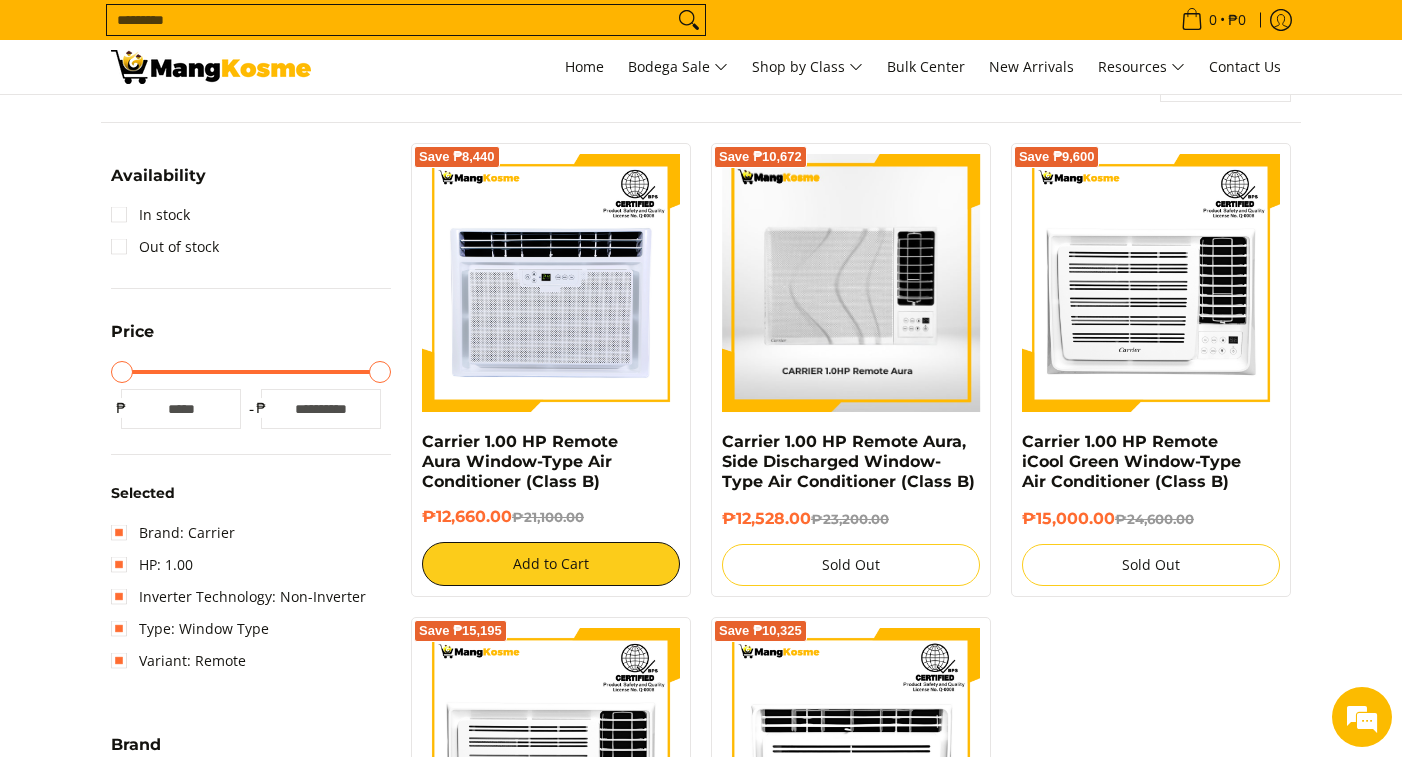 scroll, scrollTop: 262, scrollLeft: 0, axis: vertical 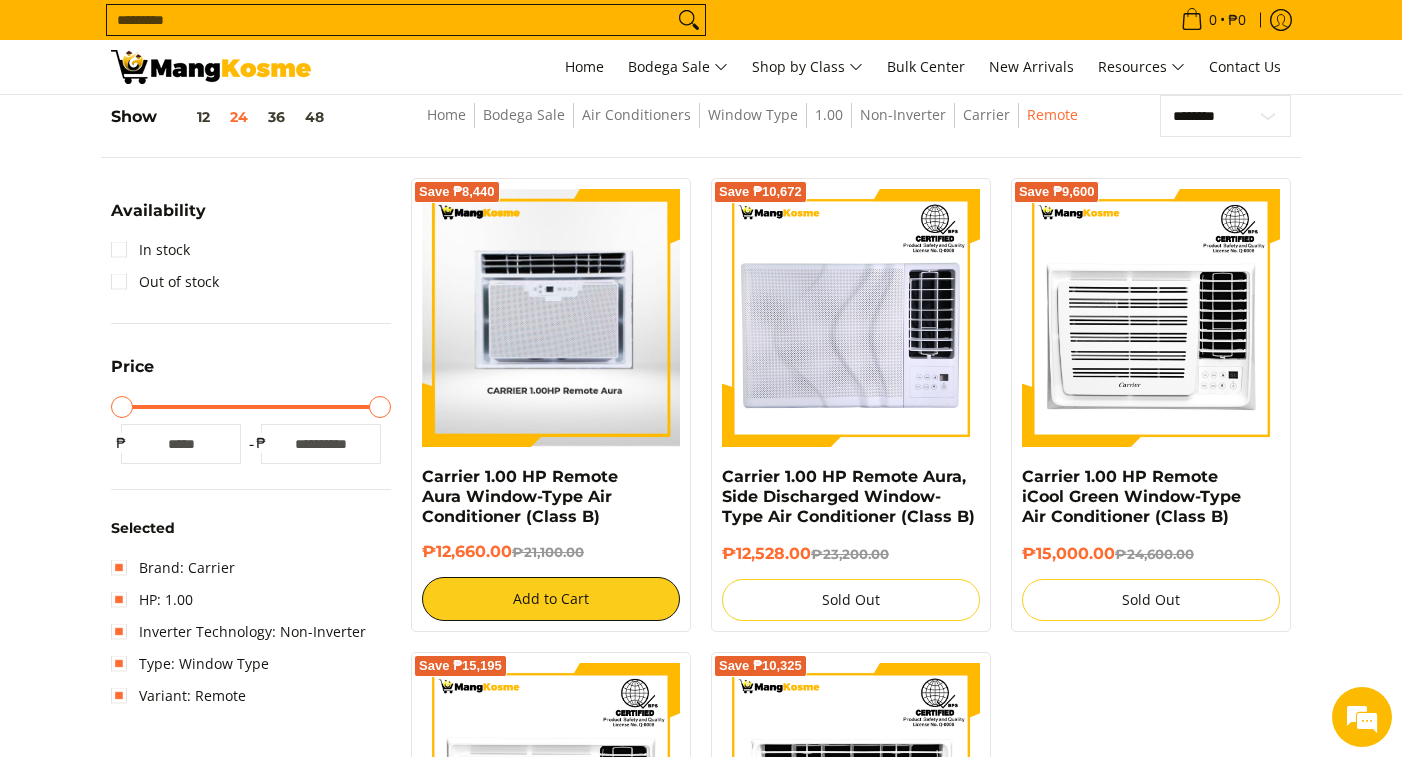 click at bounding box center [551, 317] 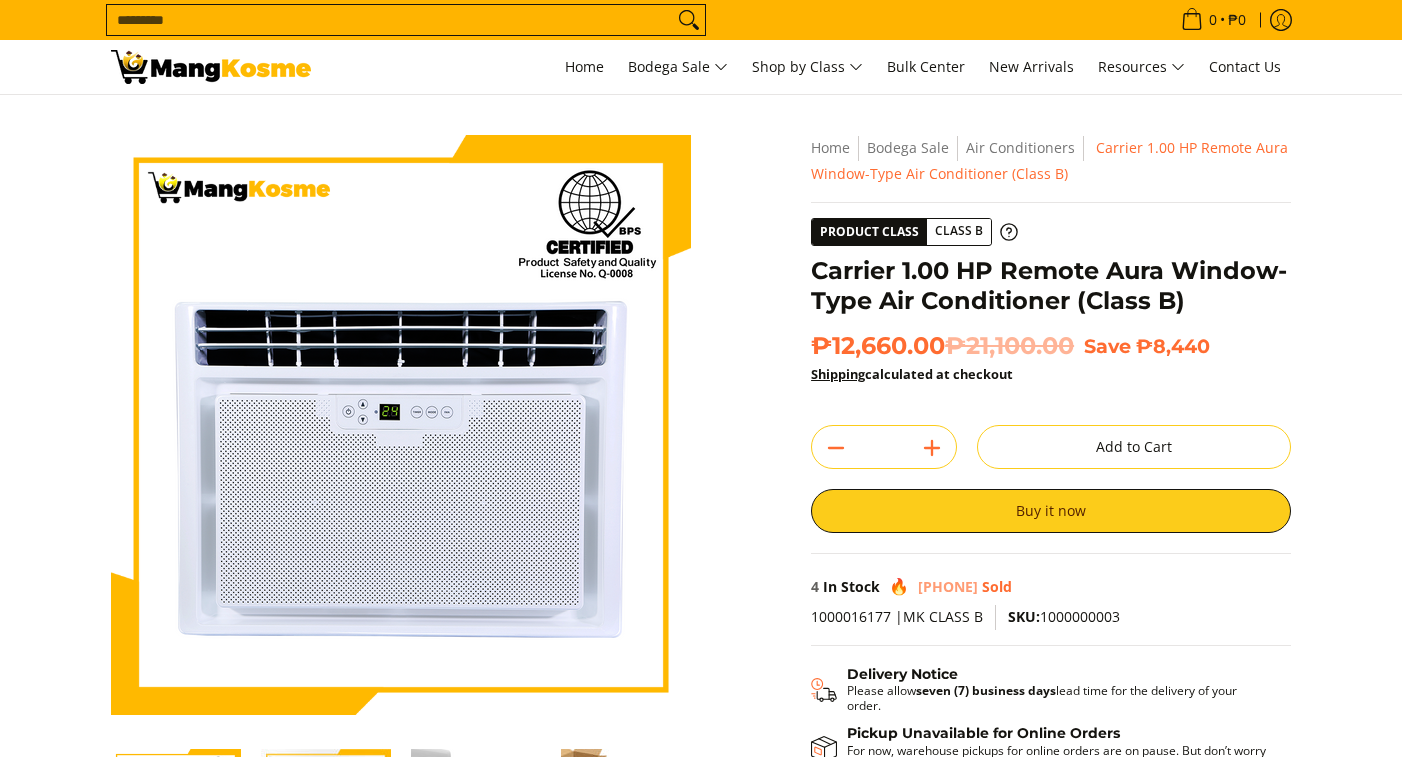 scroll, scrollTop: 0, scrollLeft: 0, axis: both 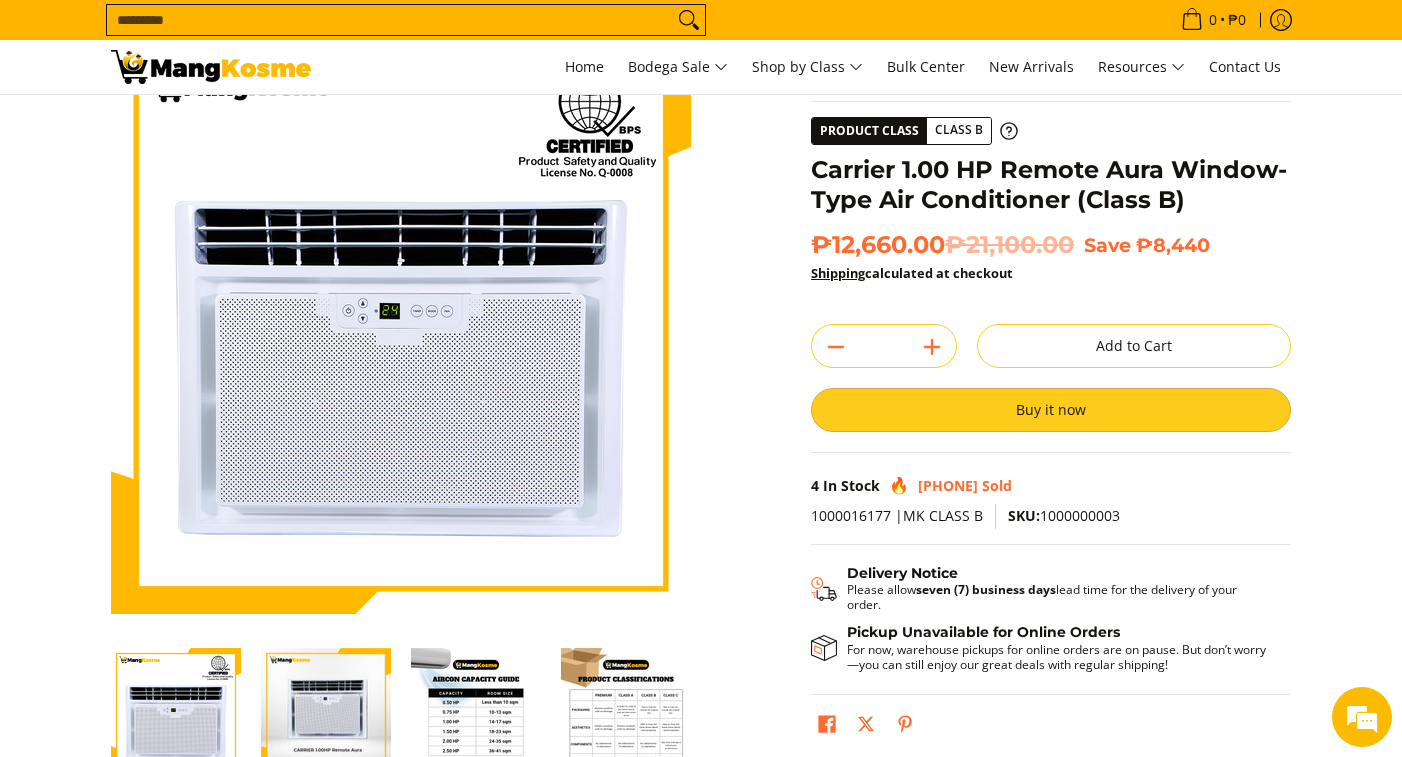 click on "Buy it now" at bounding box center [1051, 410] 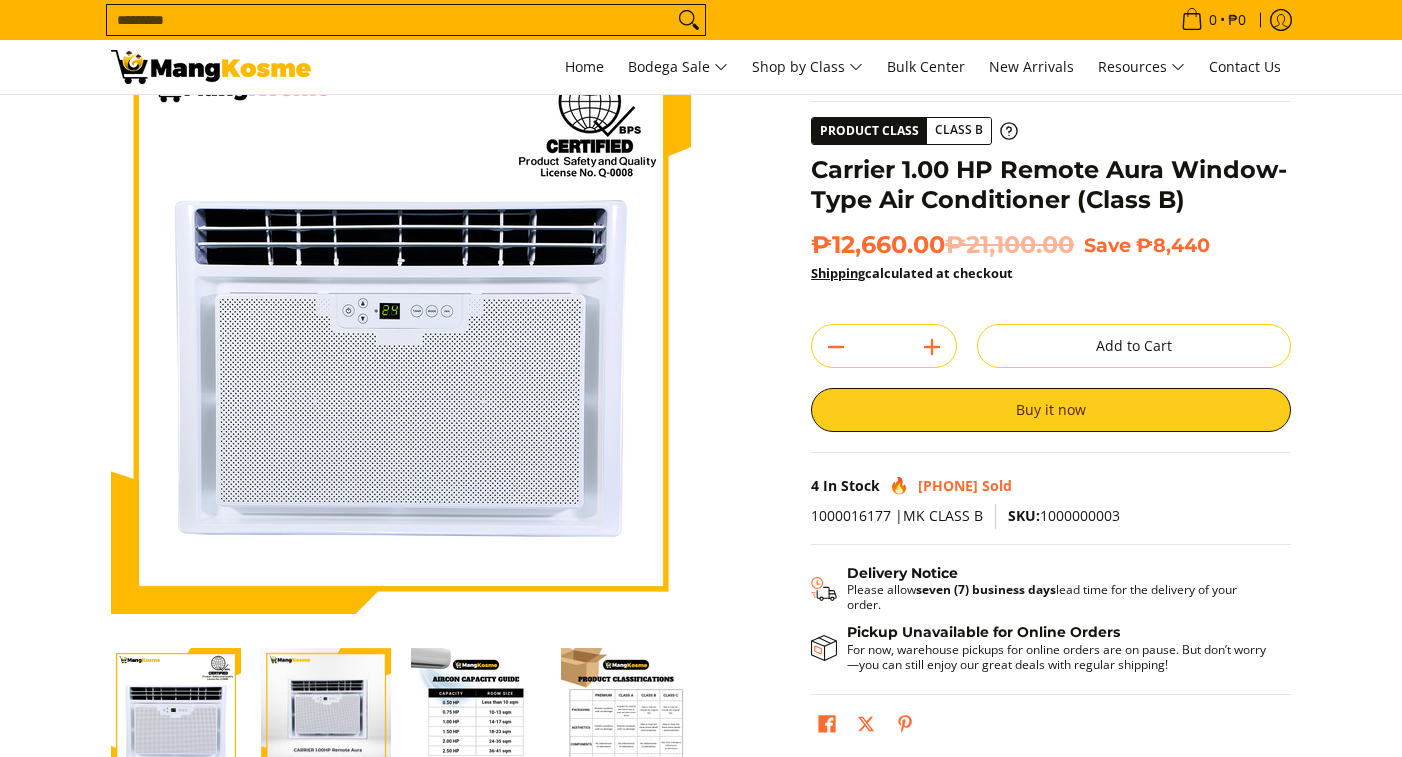 scroll, scrollTop: 101, scrollLeft: 0, axis: vertical 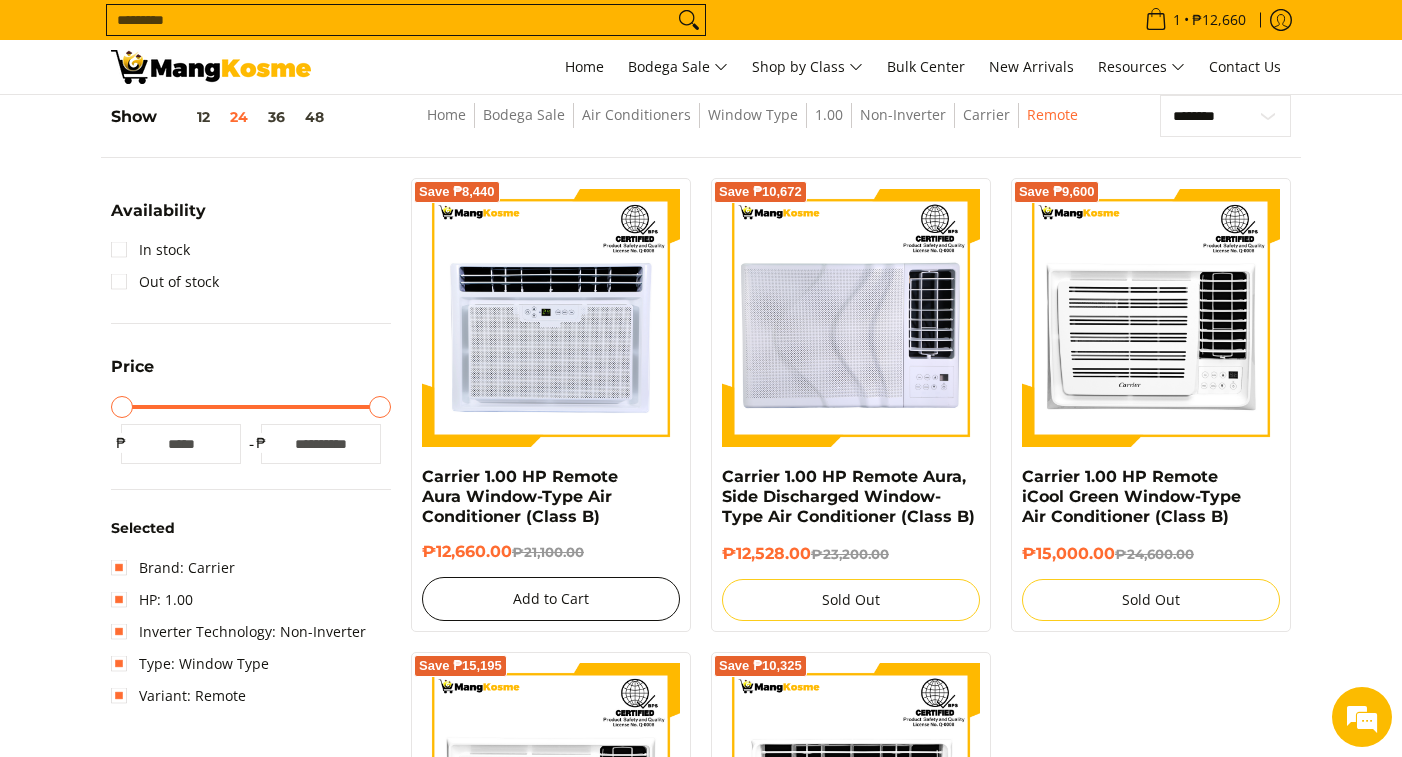 click on "Add to Cart" at bounding box center (551, 599) 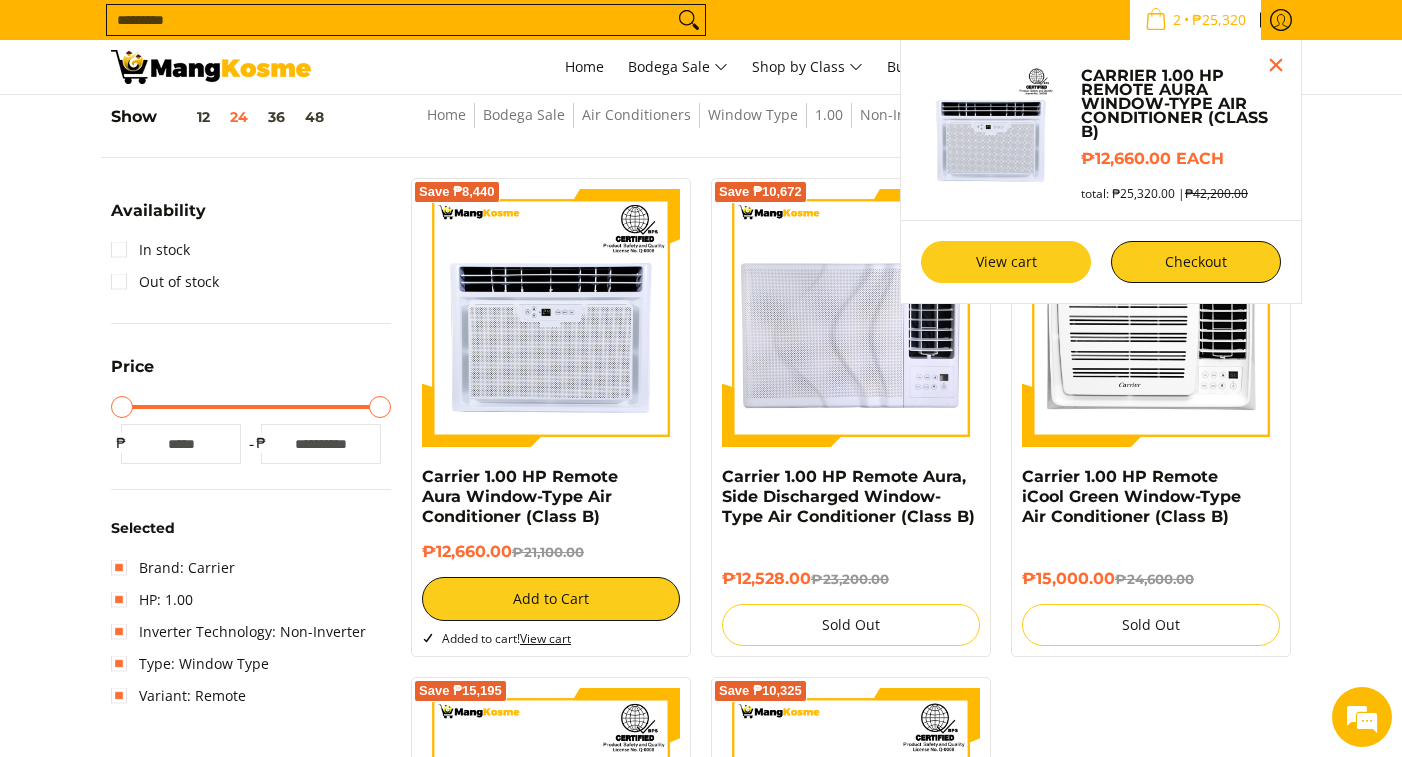 click on "View cart" at bounding box center [1006, 262] 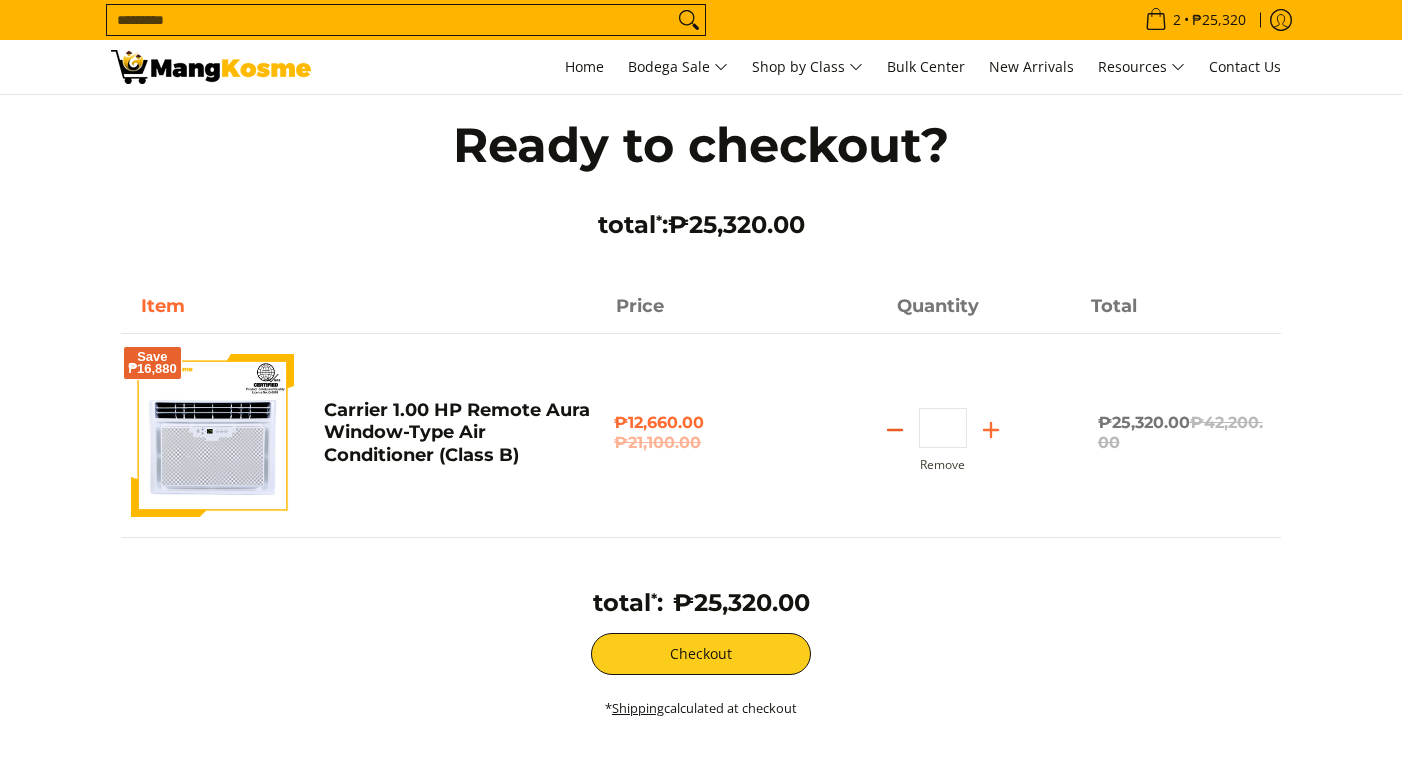 scroll, scrollTop: 0, scrollLeft: 0, axis: both 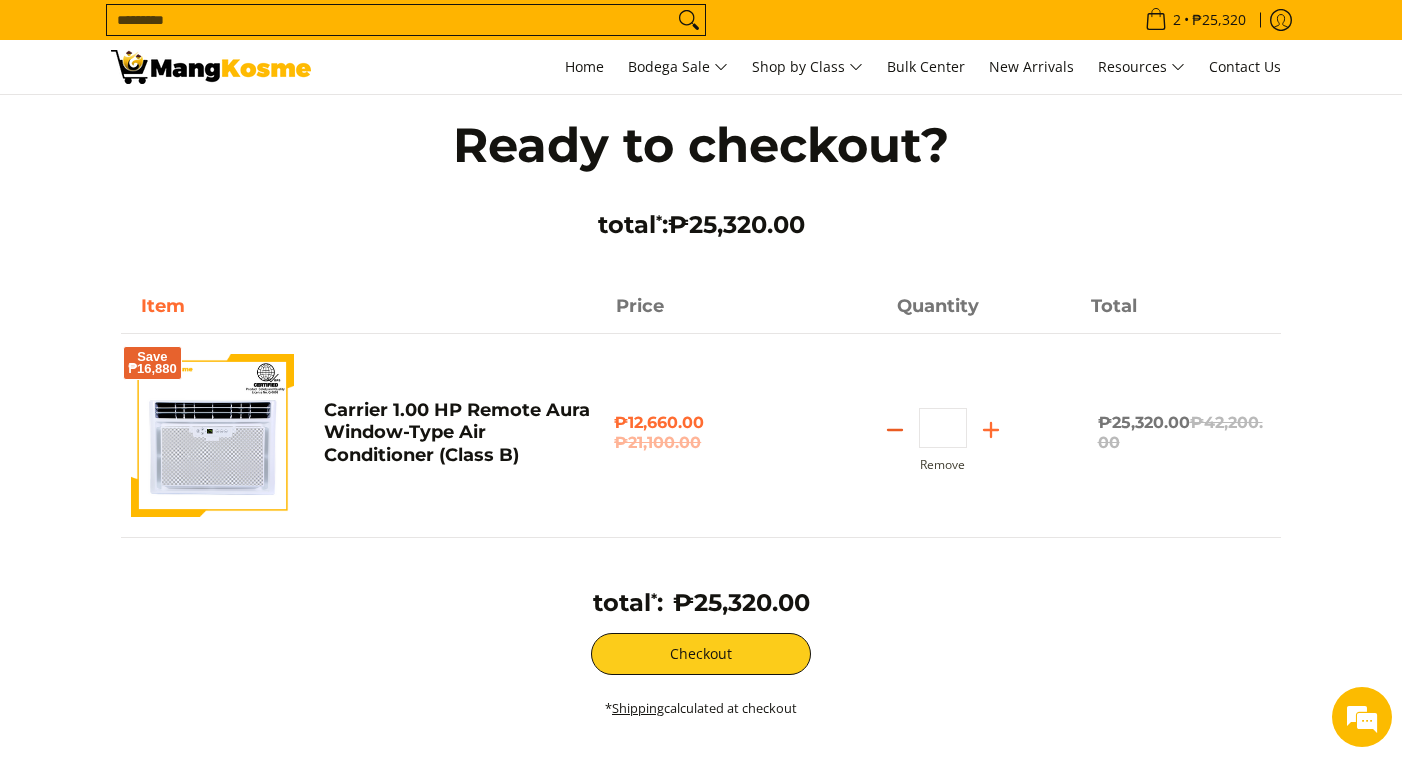 click 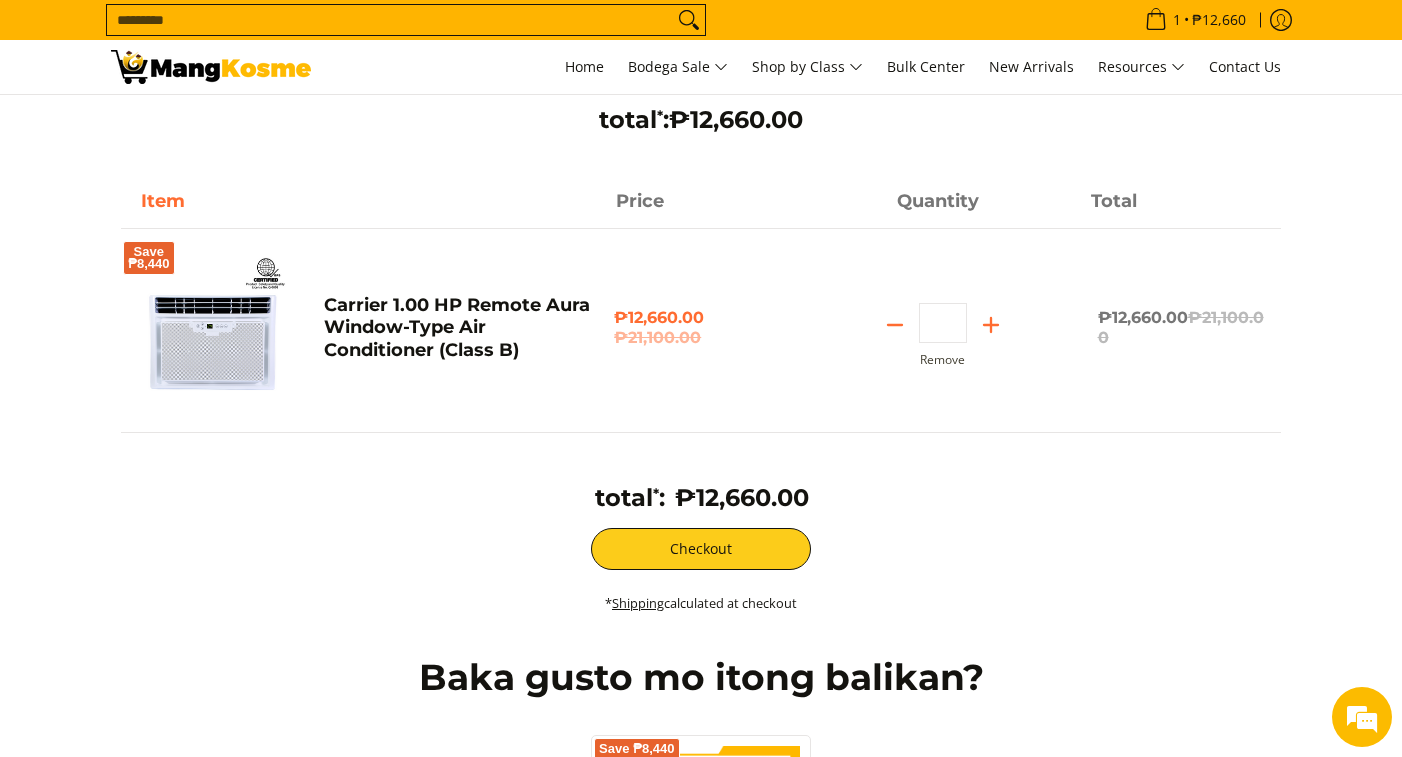 scroll, scrollTop: 100, scrollLeft: 0, axis: vertical 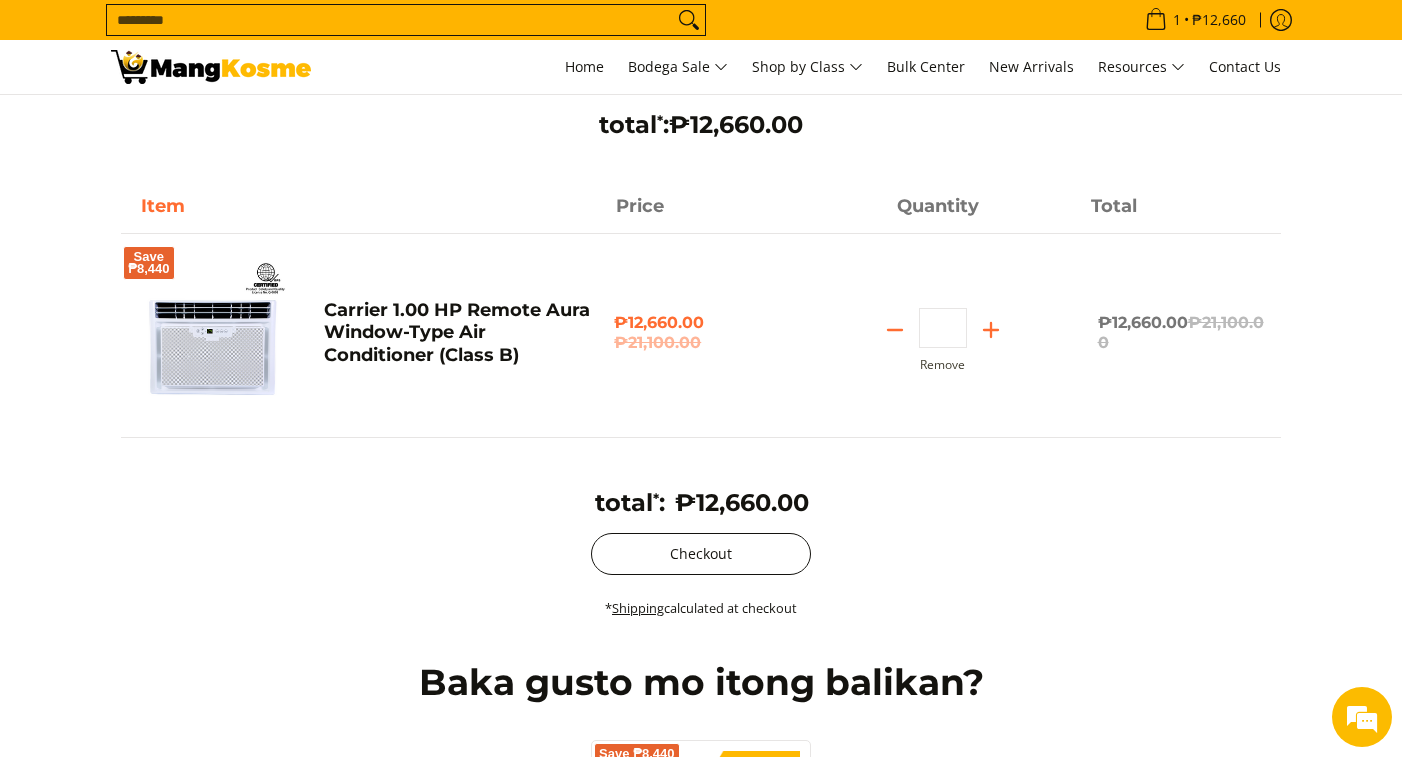 click on "Checkout" at bounding box center (701, 554) 